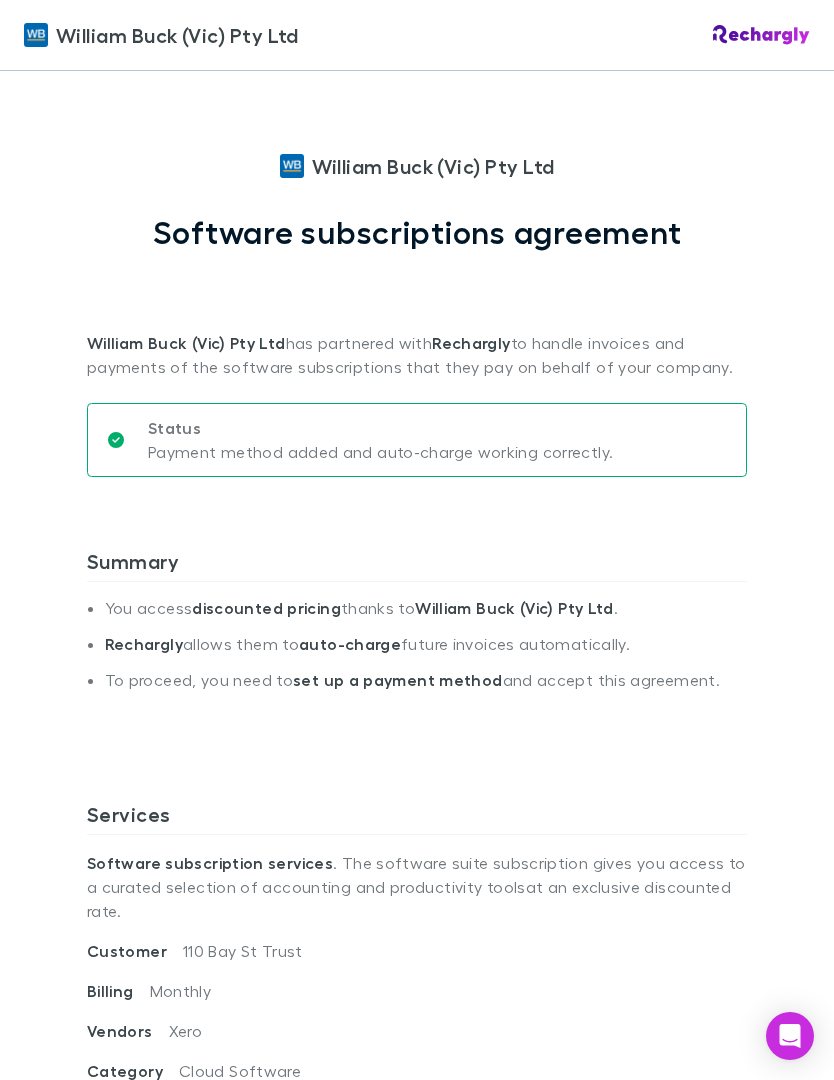 scroll, scrollTop: 0, scrollLeft: 0, axis: both 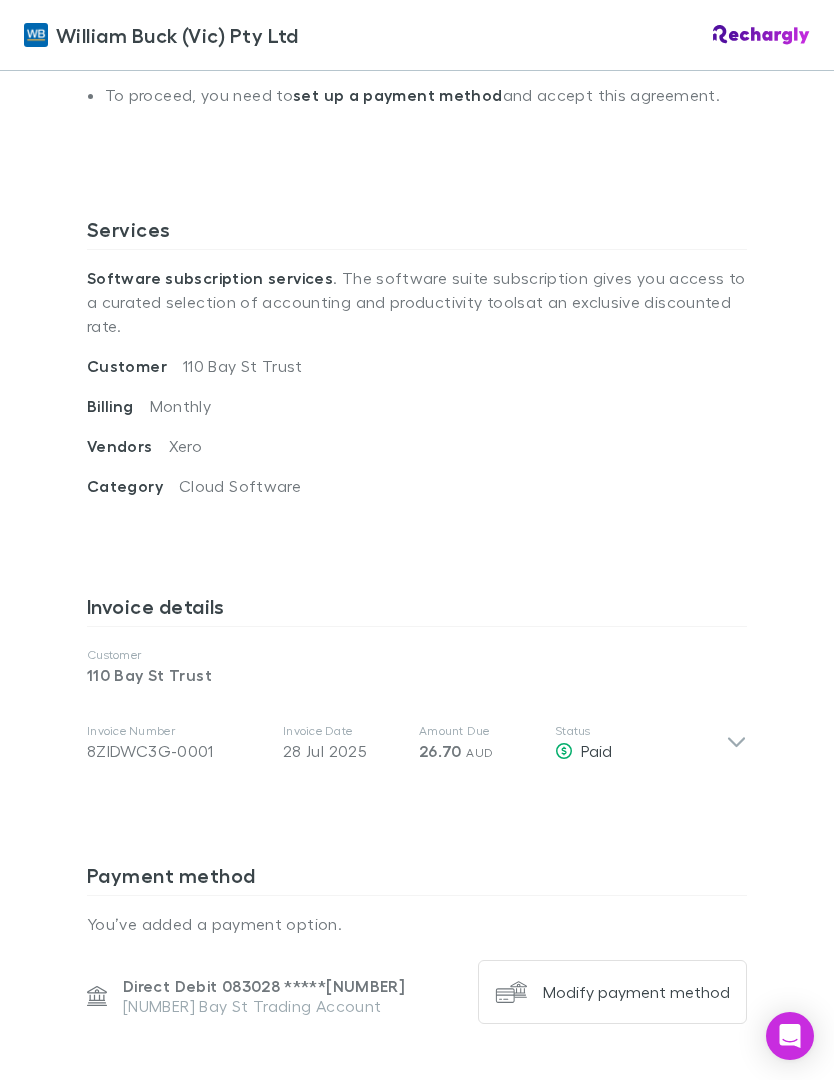 click 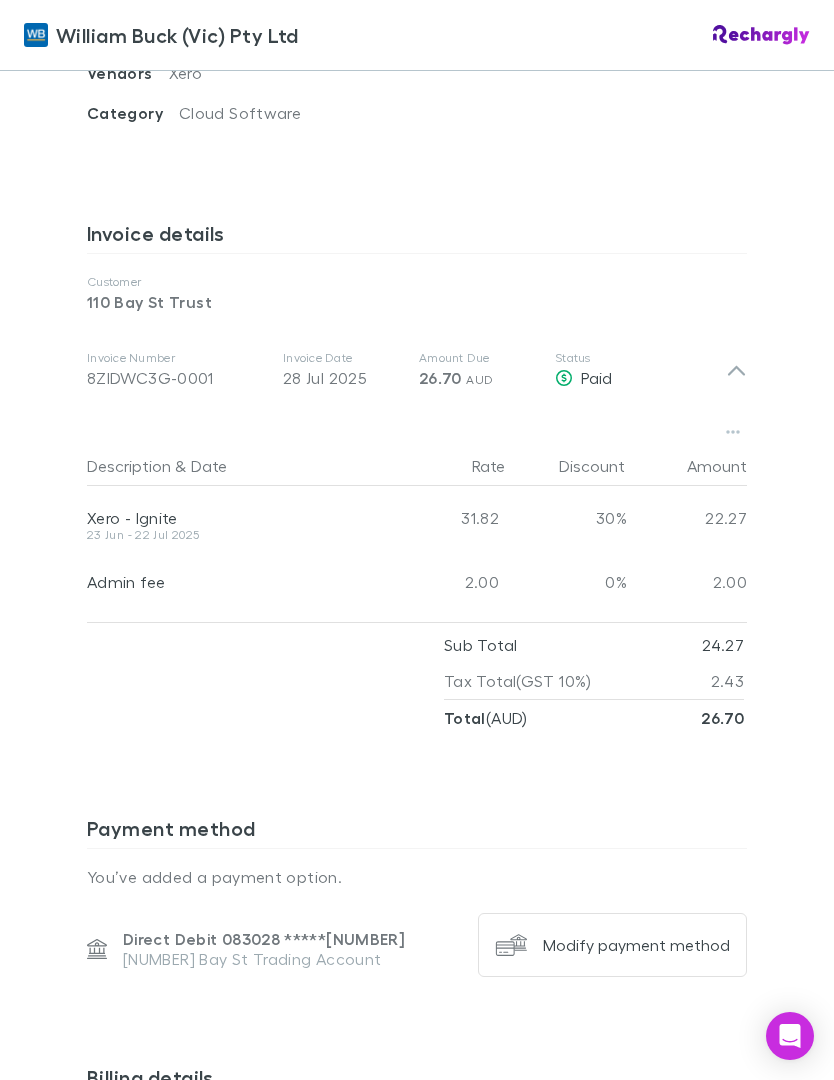 scroll, scrollTop: 1028, scrollLeft: 0, axis: vertical 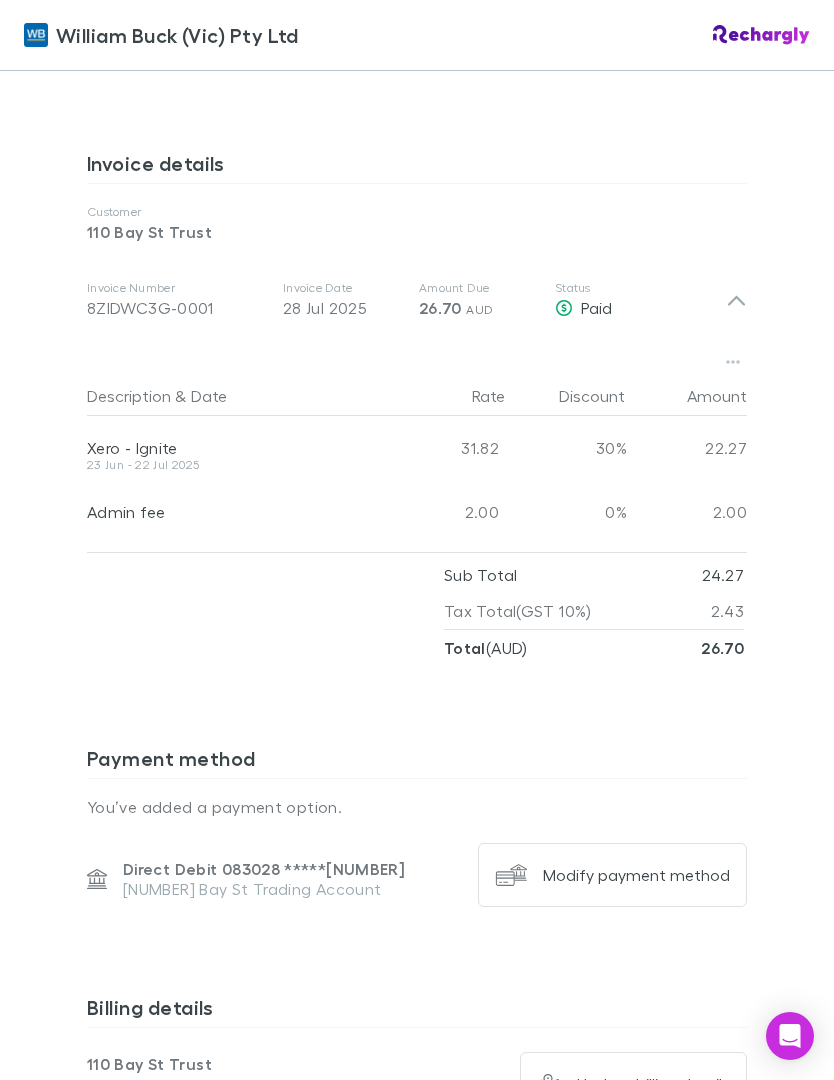 click on "8ZIDWC3G-0001" at bounding box center (177, 308) 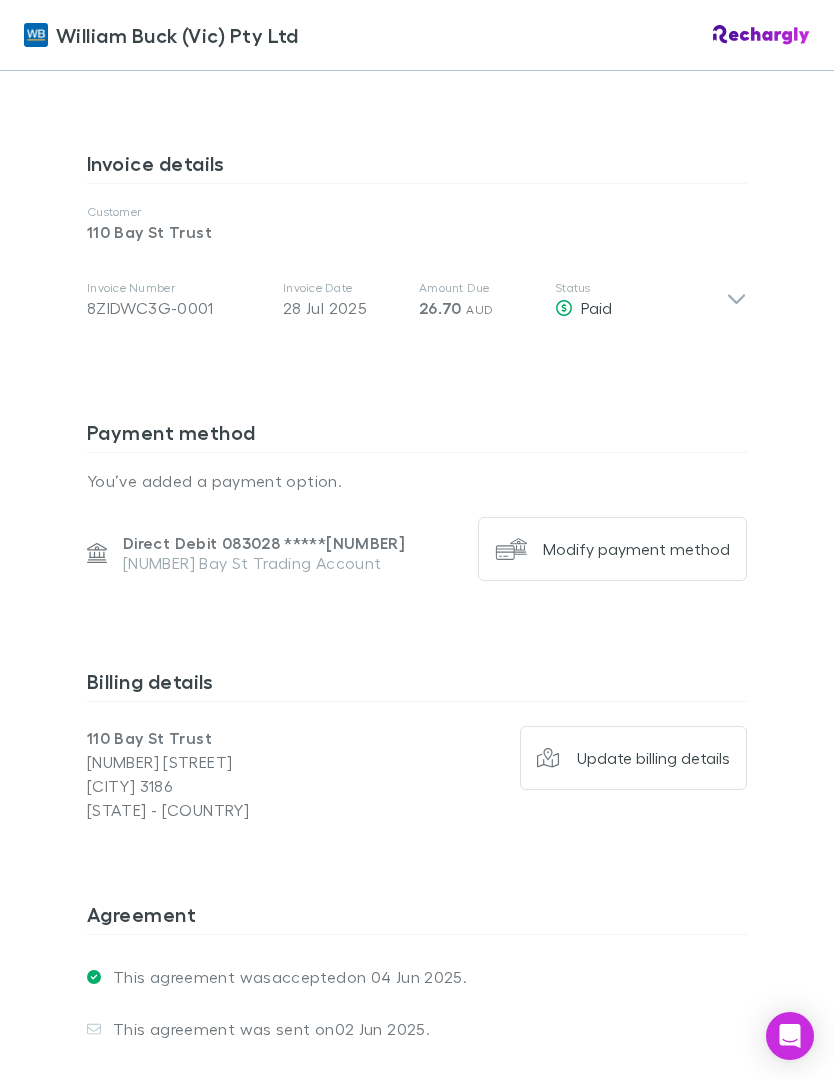 click 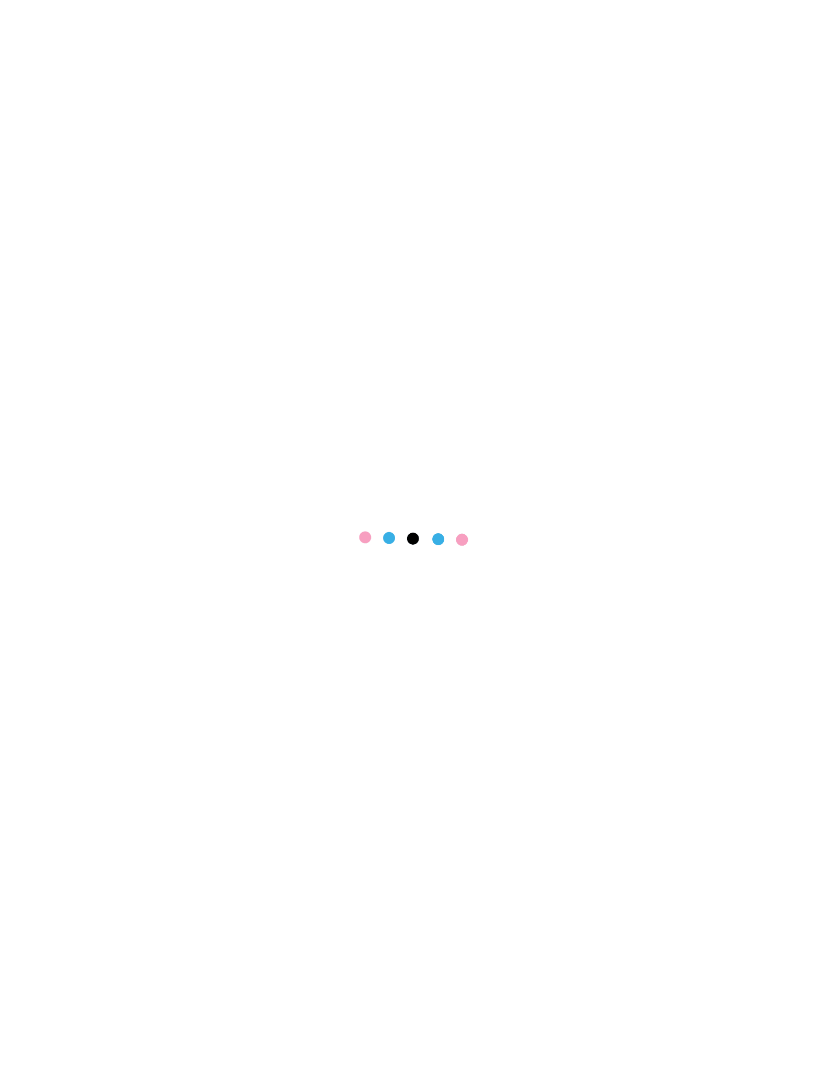 scroll, scrollTop: 0, scrollLeft: 0, axis: both 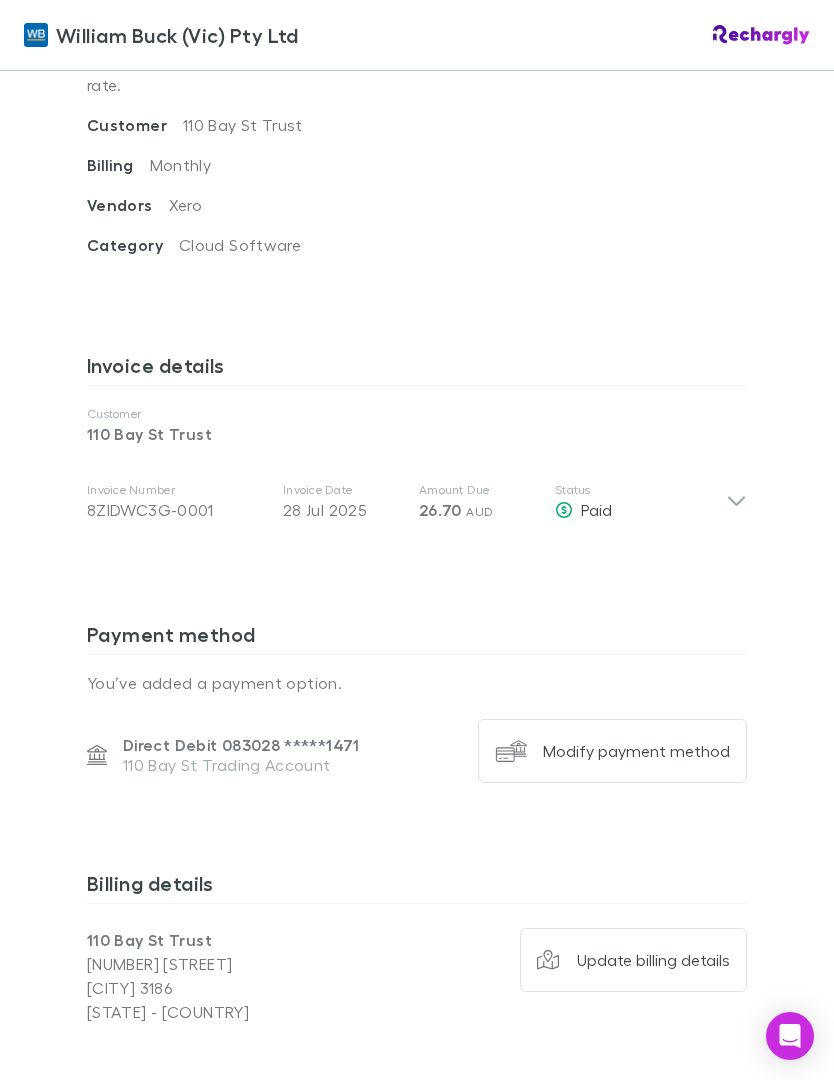 click 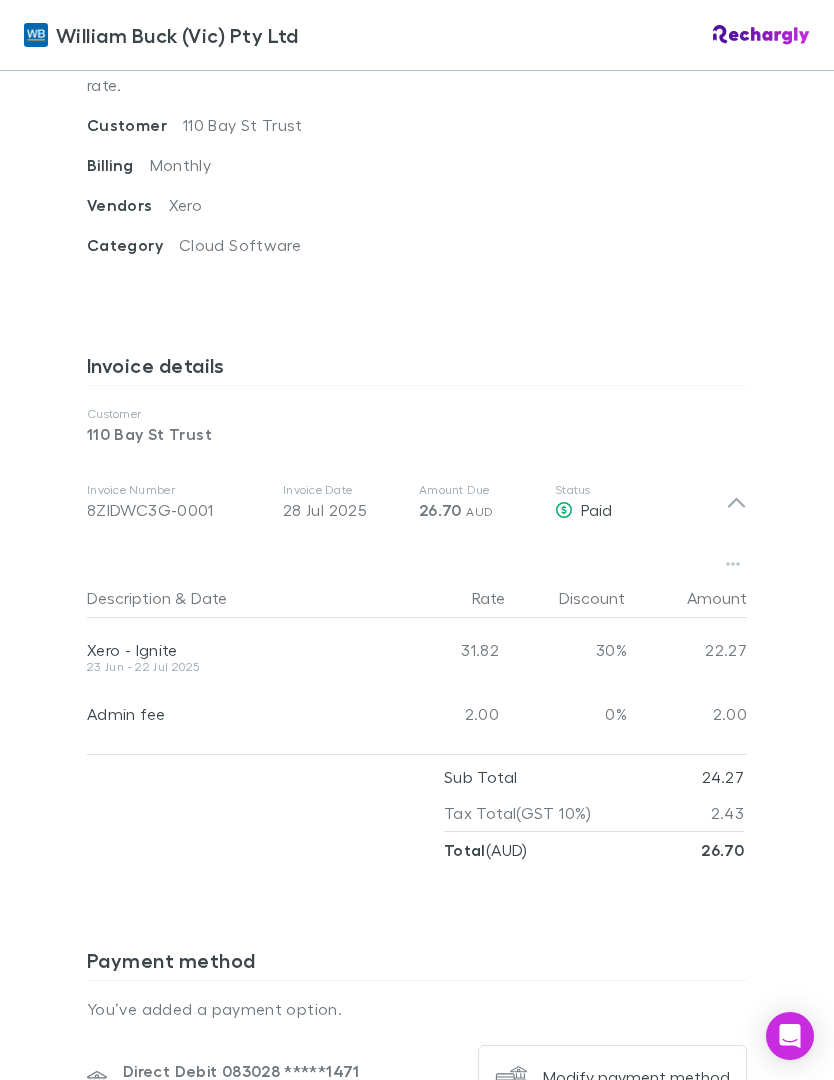 click on "Sub Total 24.27" at bounding box center (594, 777) 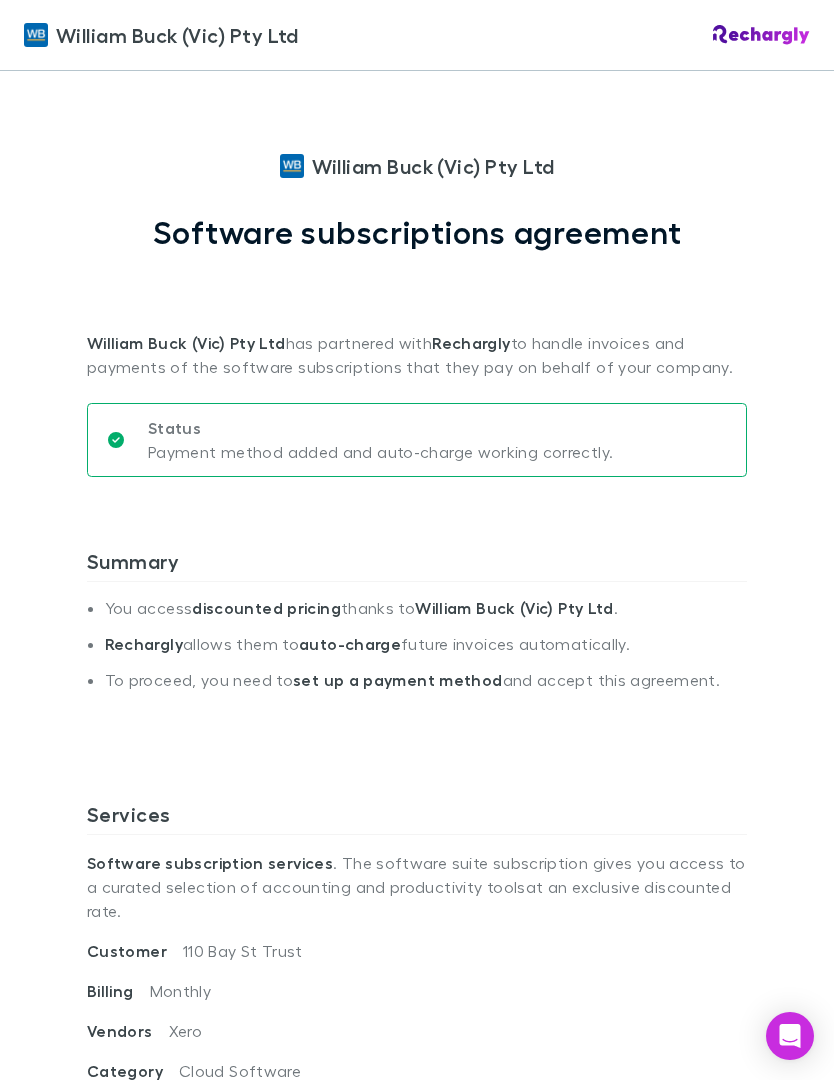 scroll, scrollTop: 0, scrollLeft: 0, axis: both 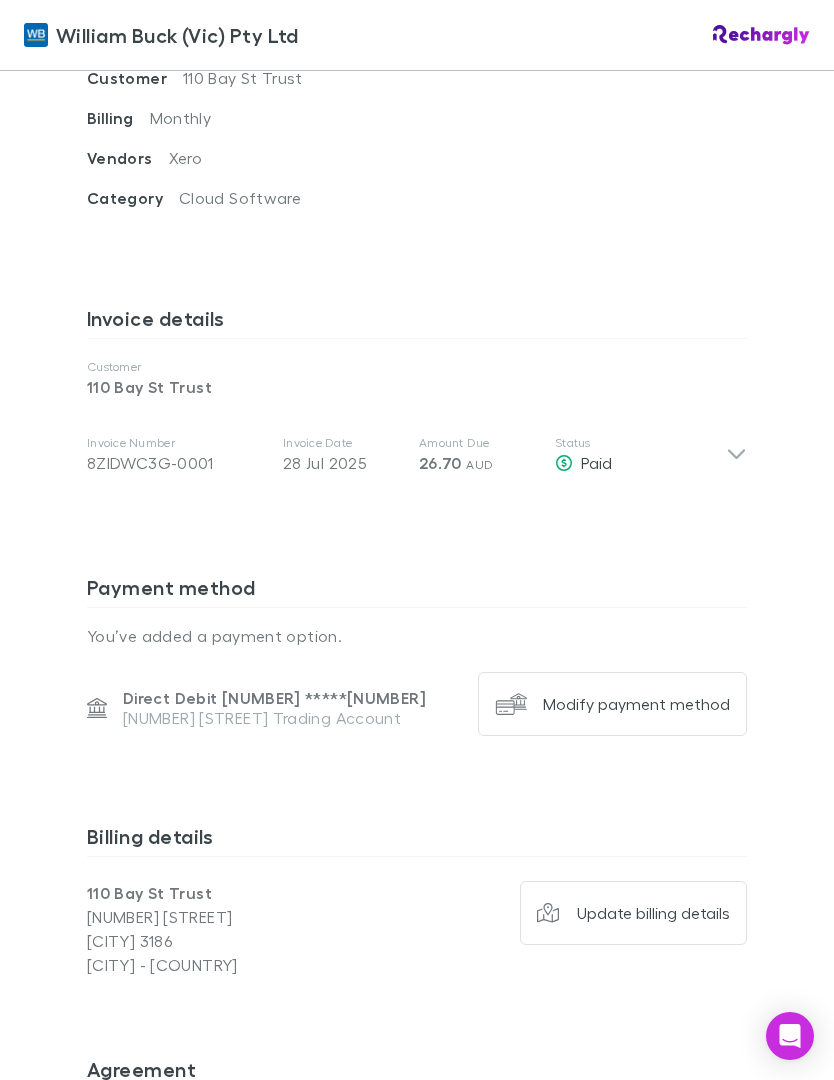 click 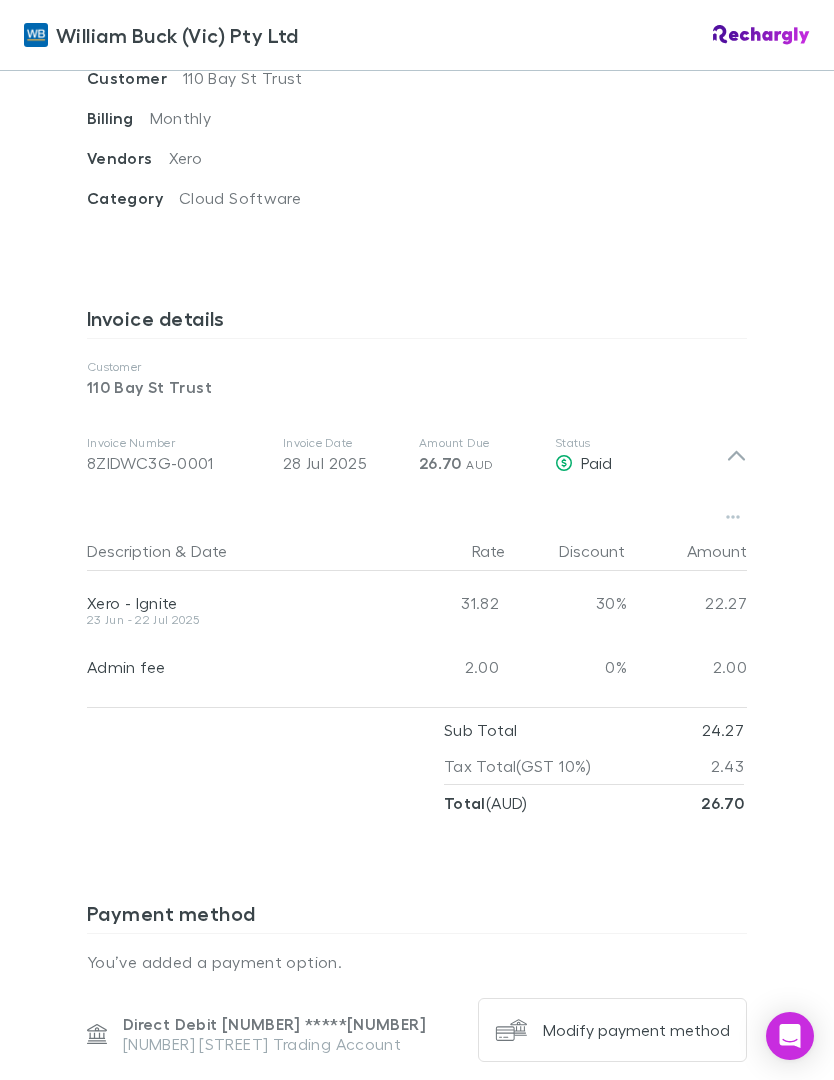 click at bounding box center (733, 517) 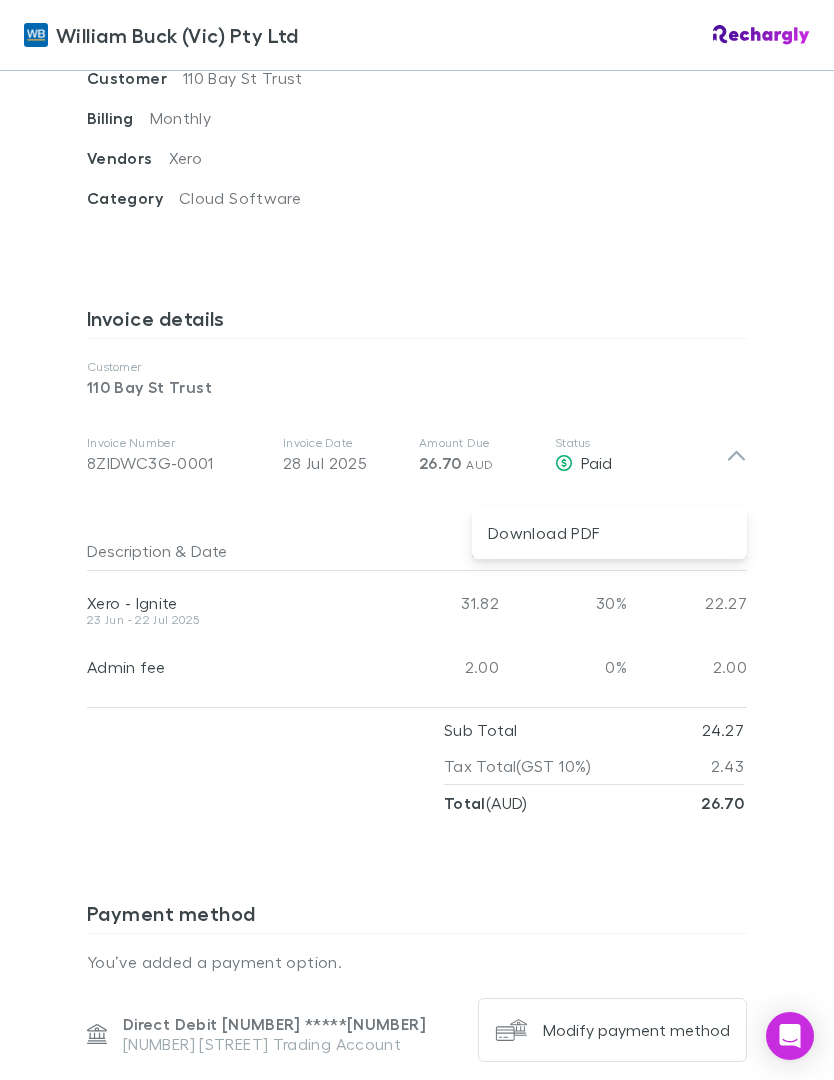 click on "Download PDF" at bounding box center [609, 533] 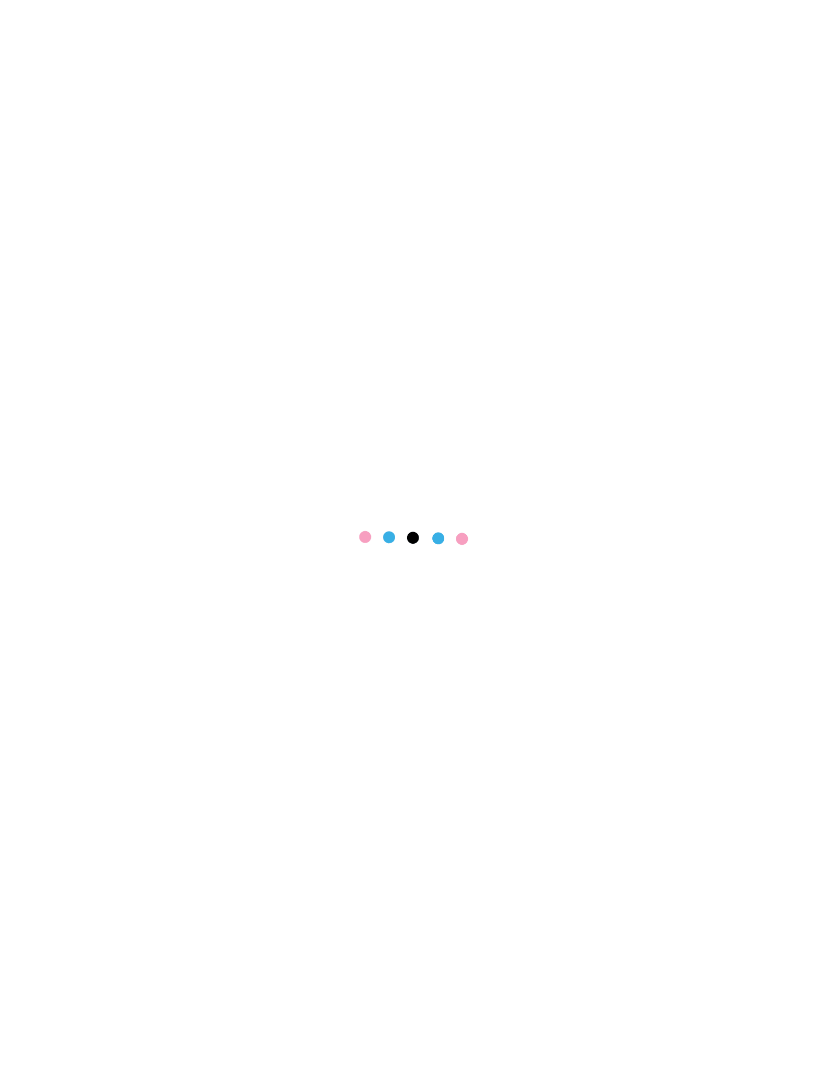 scroll, scrollTop: 0, scrollLeft: 0, axis: both 